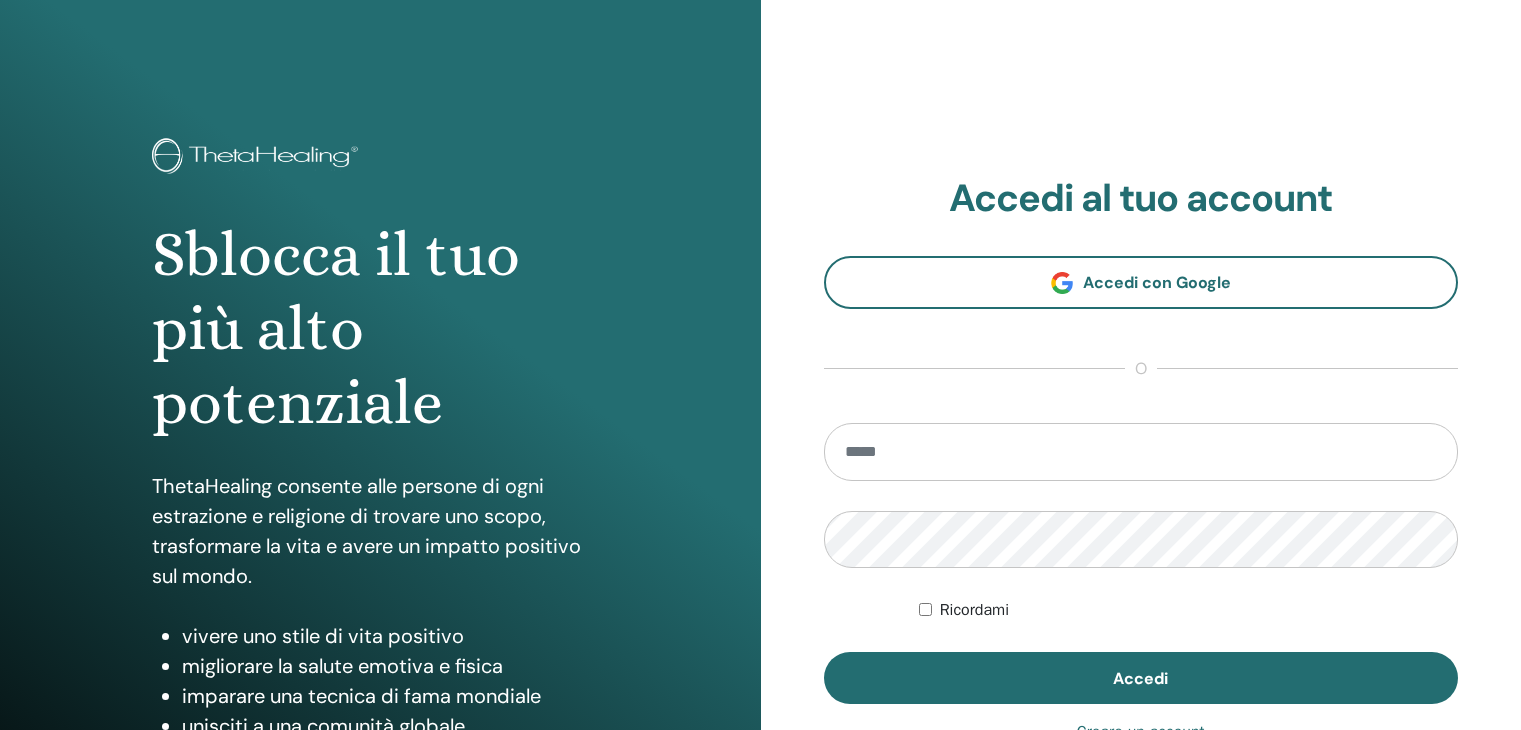 scroll, scrollTop: 0, scrollLeft: 0, axis: both 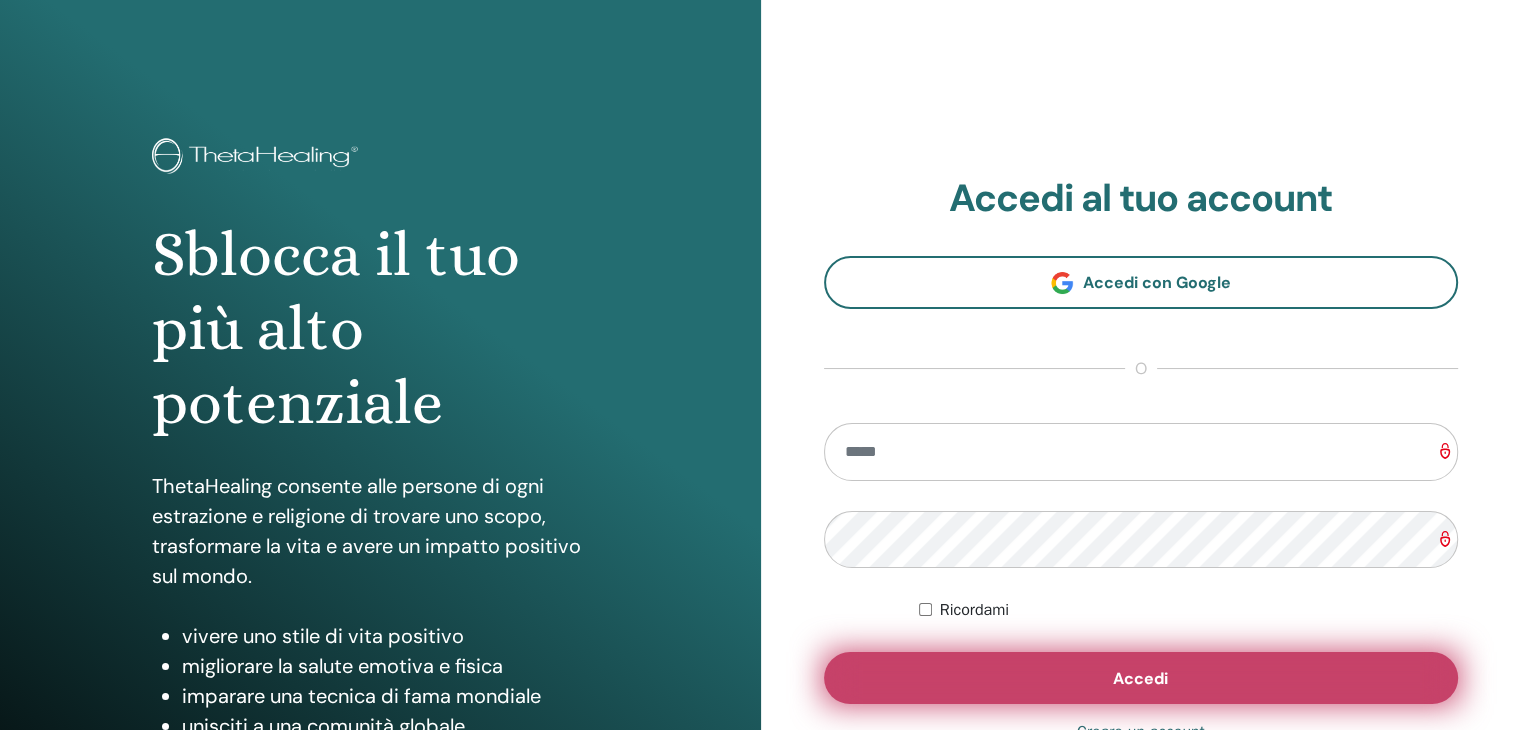 type on "**********" 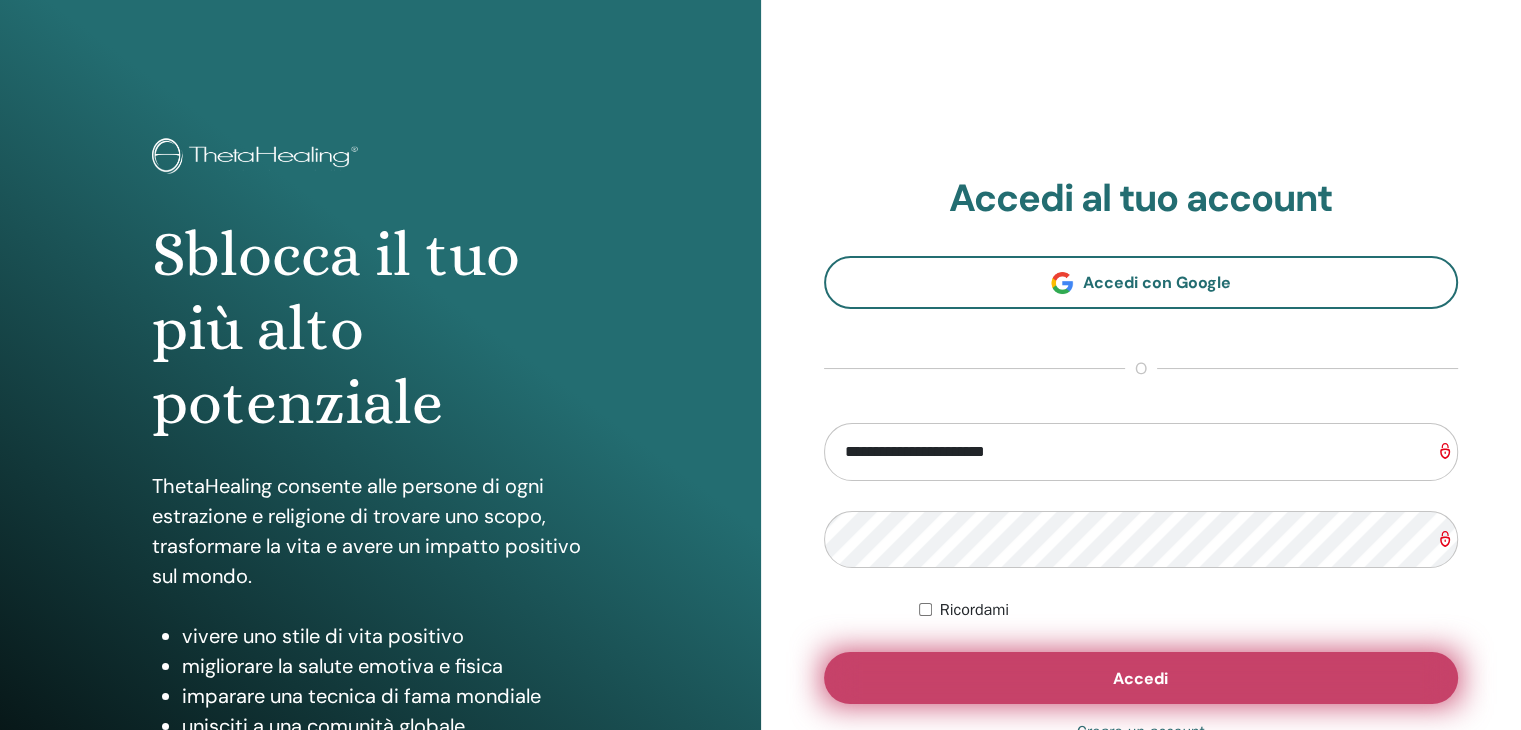 click on "Accedi" at bounding box center (1140, 678) 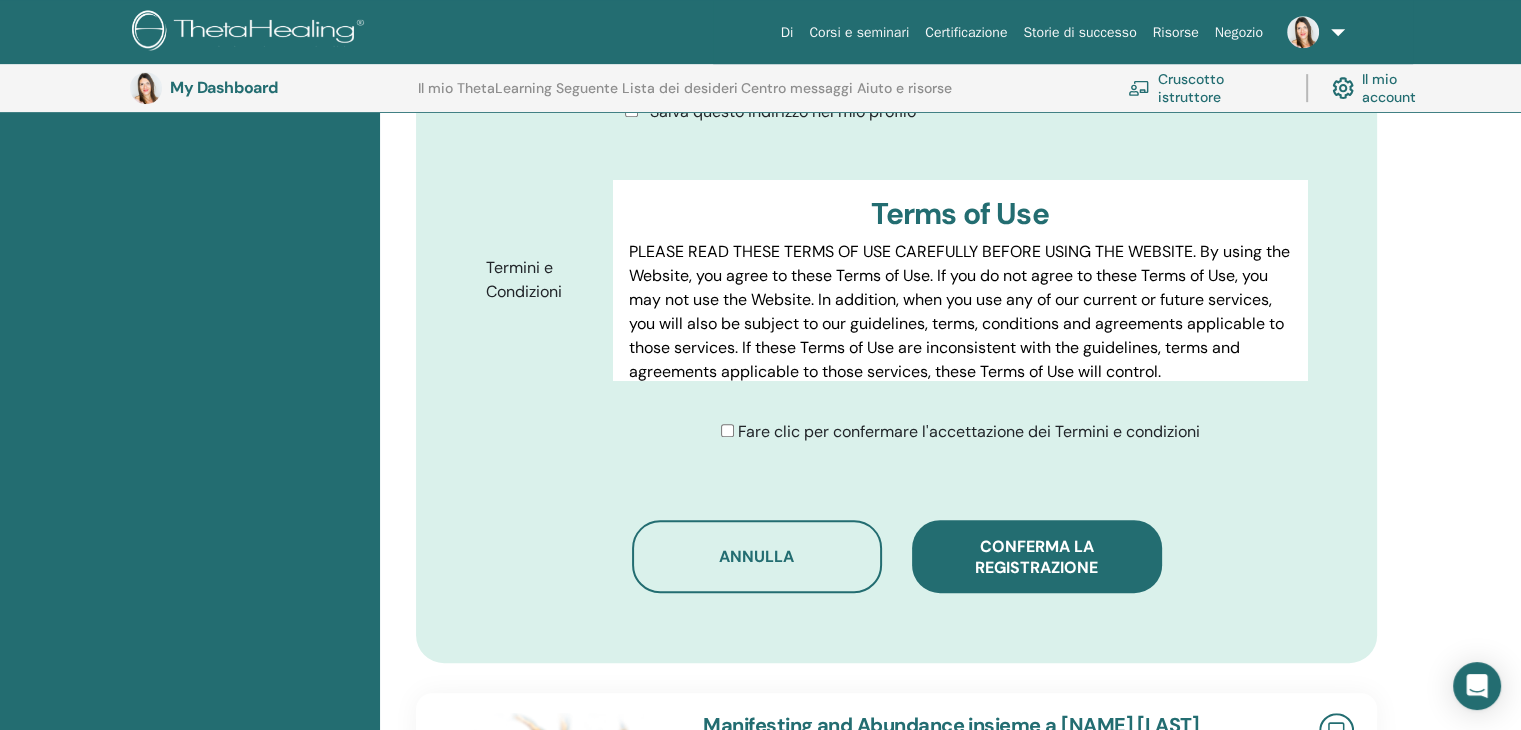 scroll, scrollTop: 1048, scrollLeft: 0, axis: vertical 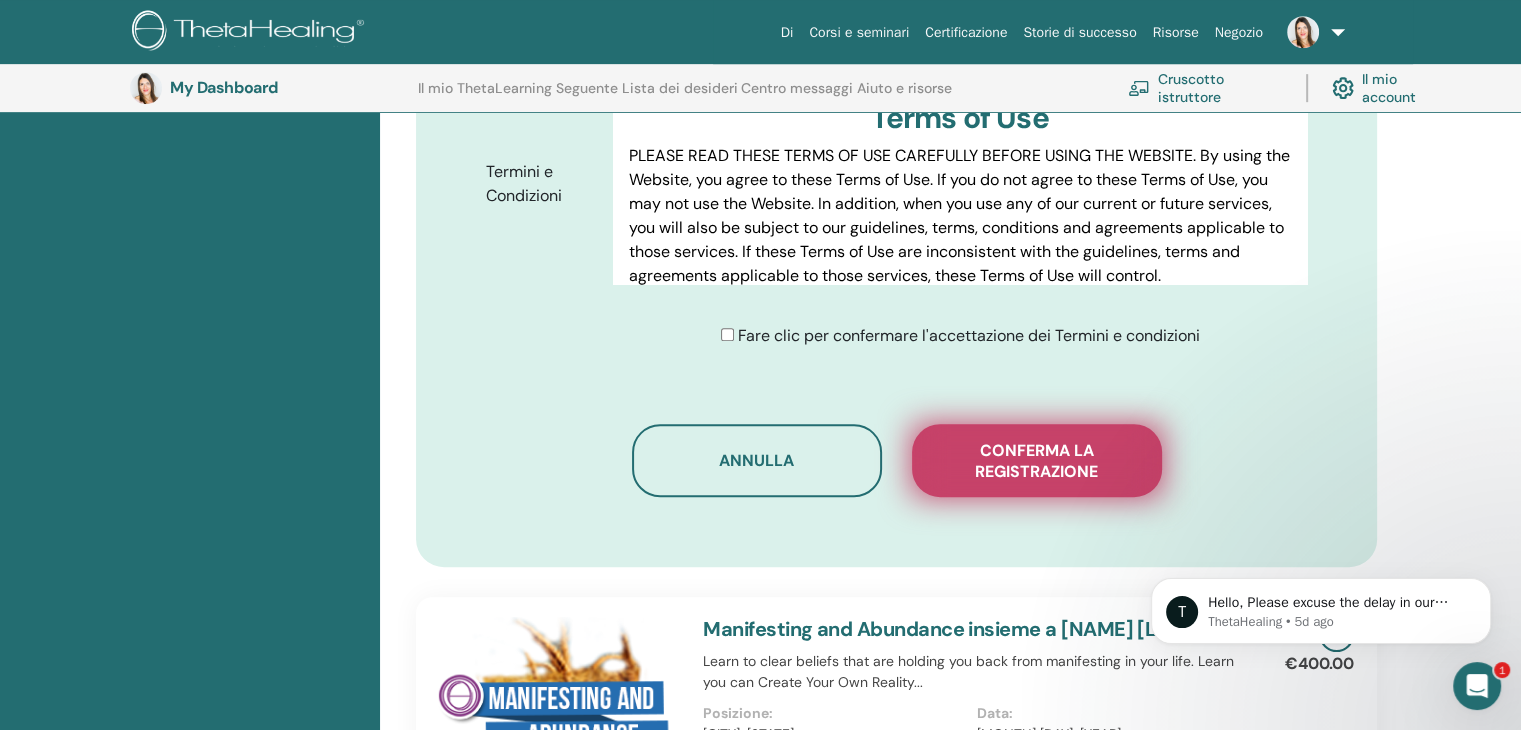 click on "Conferma la registrazione" at bounding box center [1037, 461] 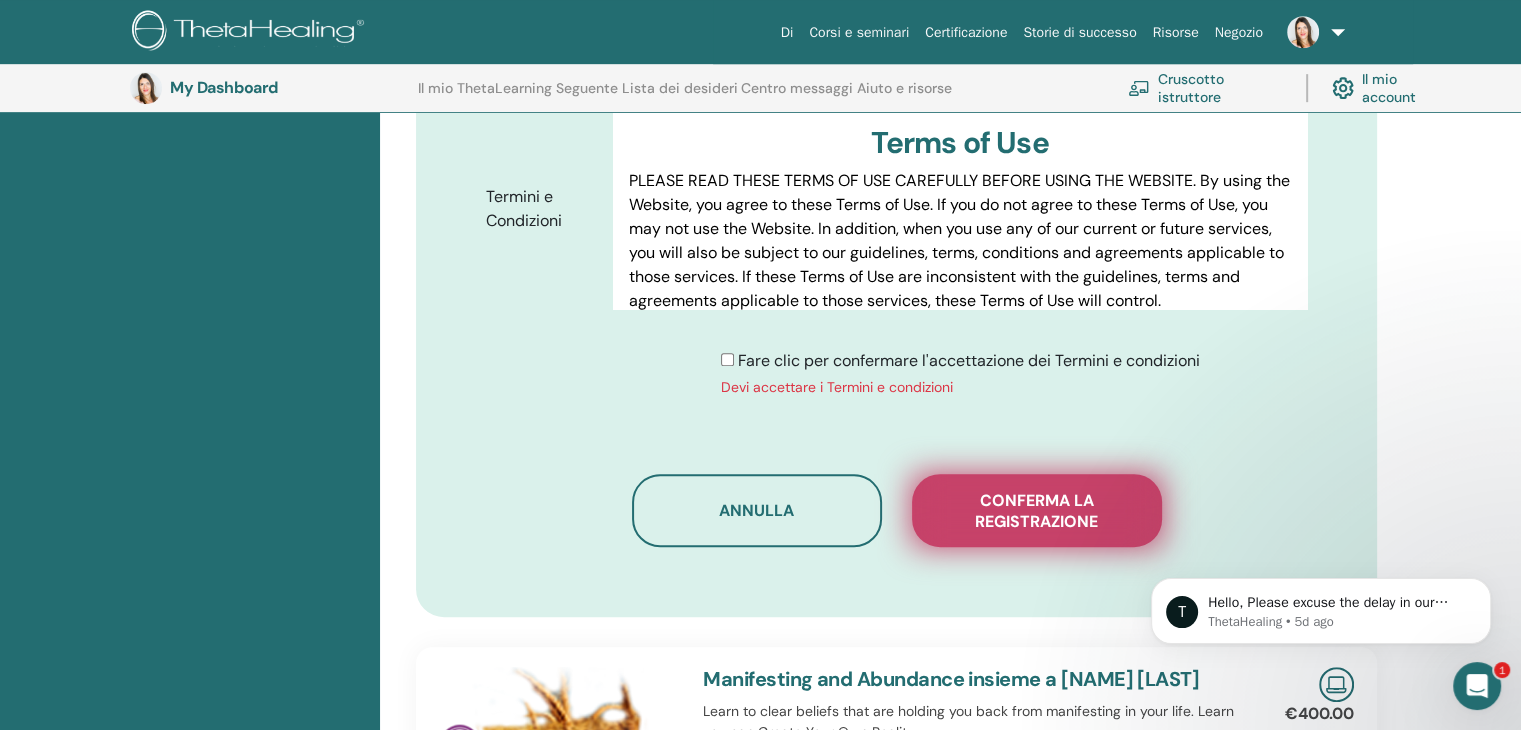 click on "Conferma la registrazione" at bounding box center [1037, 511] 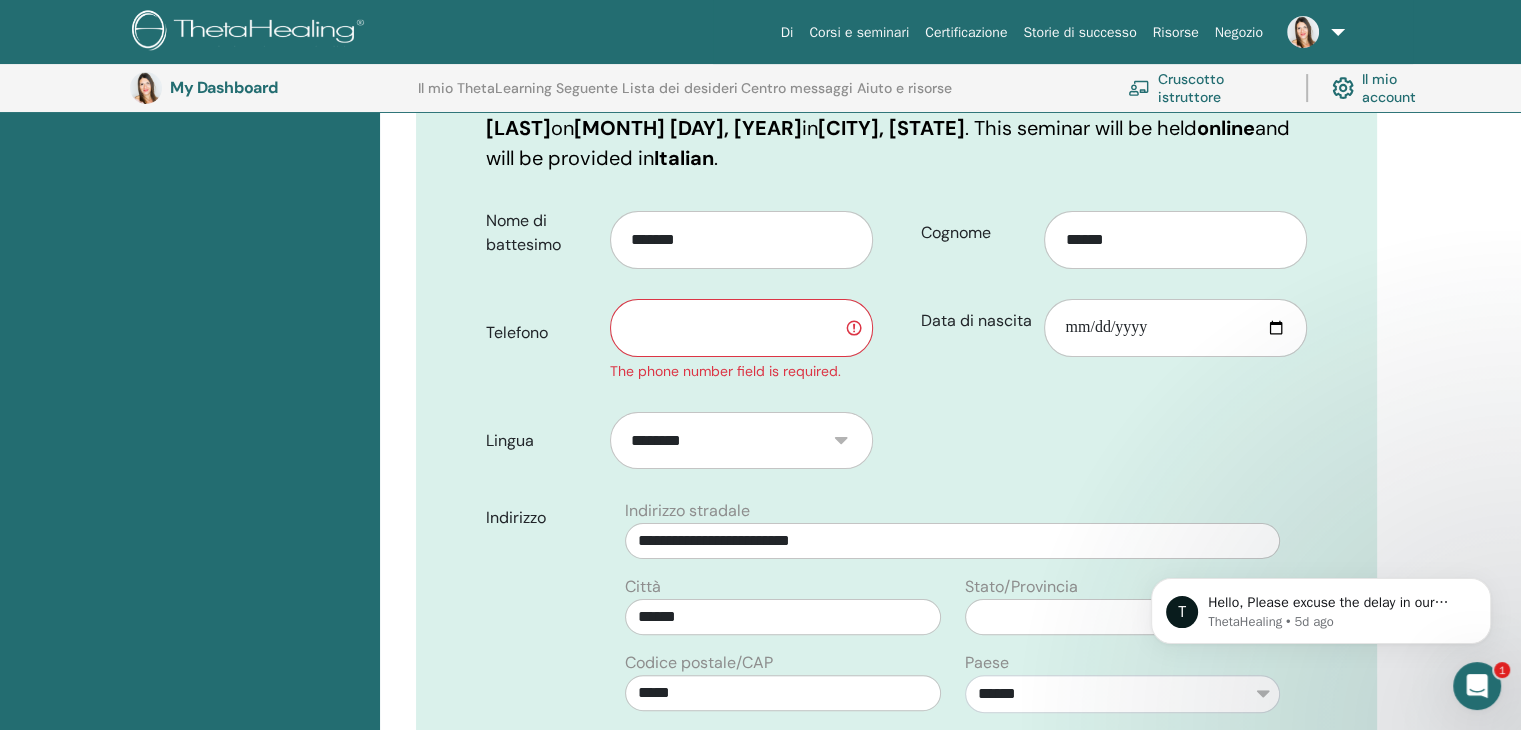 scroll, scrollTop: 348, scrollLeft: 0, axis: vertical 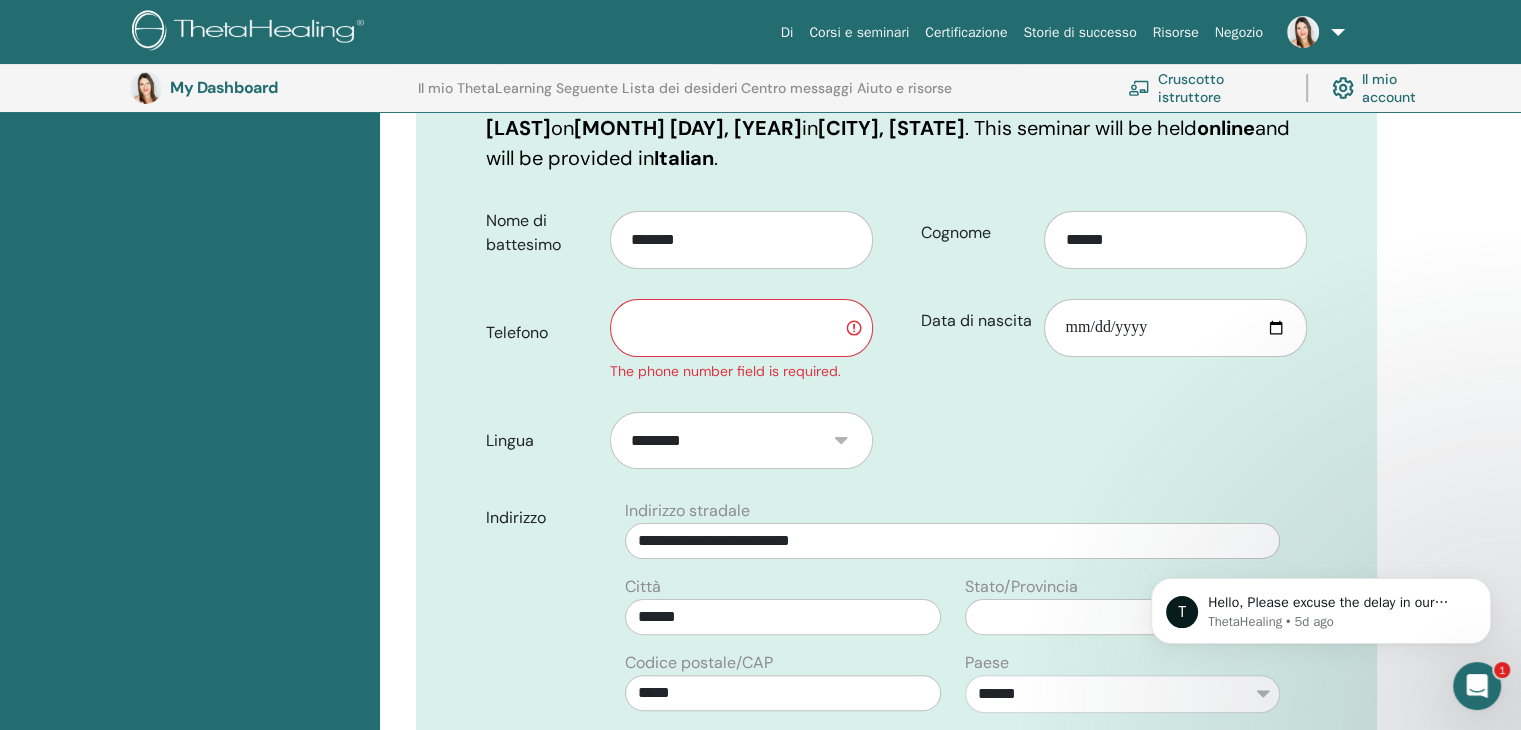 click at bounding box center (741, 328) 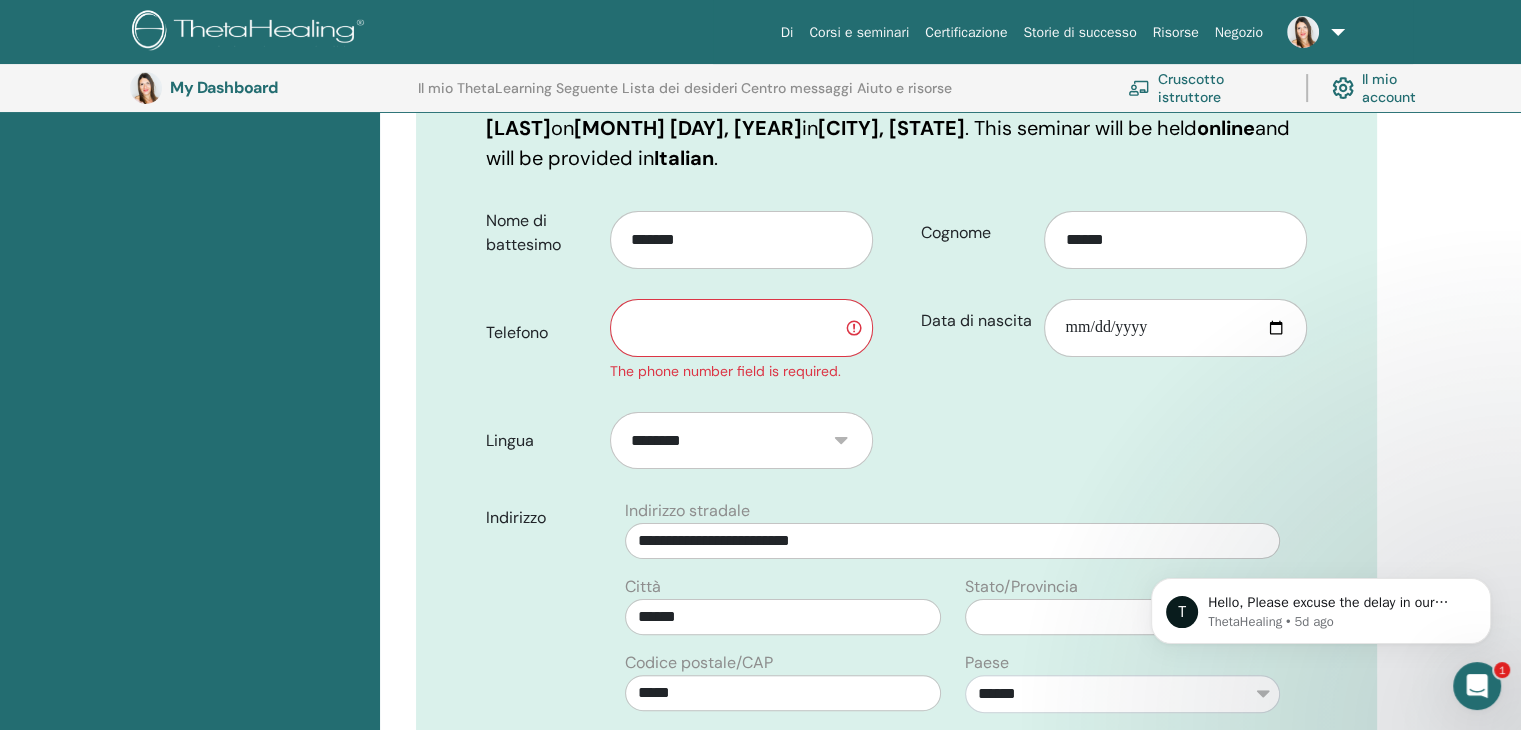 type on "**********" 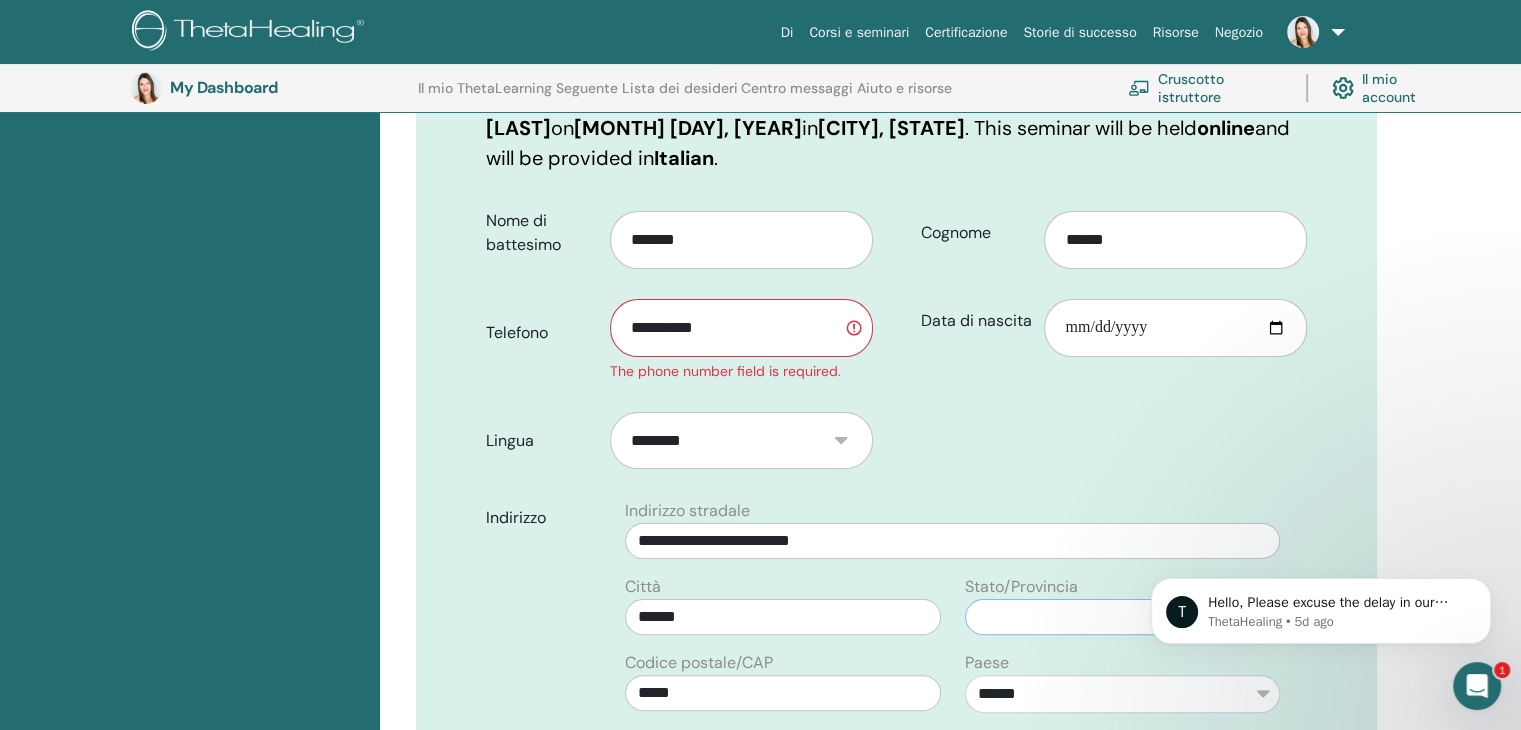 type on "**" 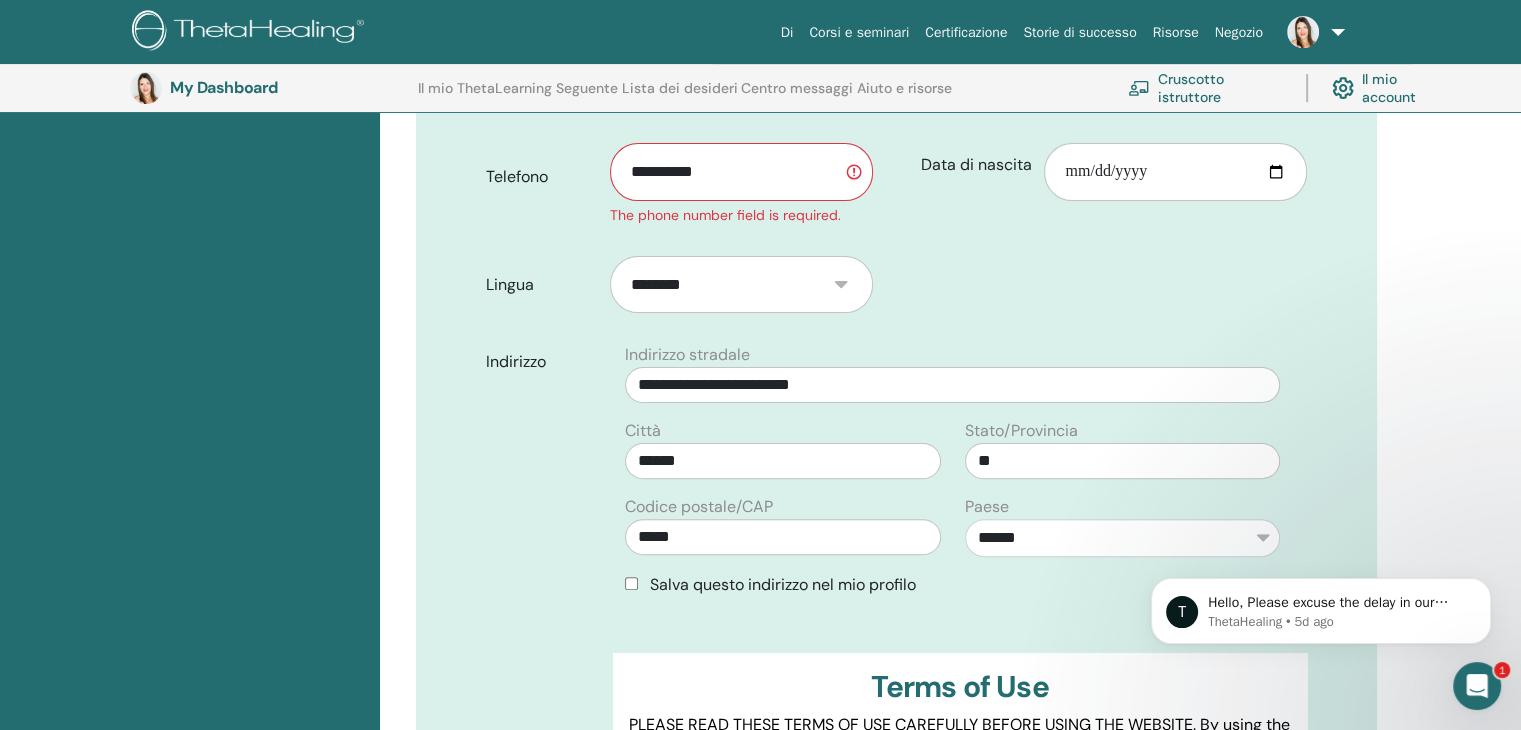 scroll, scrollTop: 848, scrollLeft: 0, axis: vertical 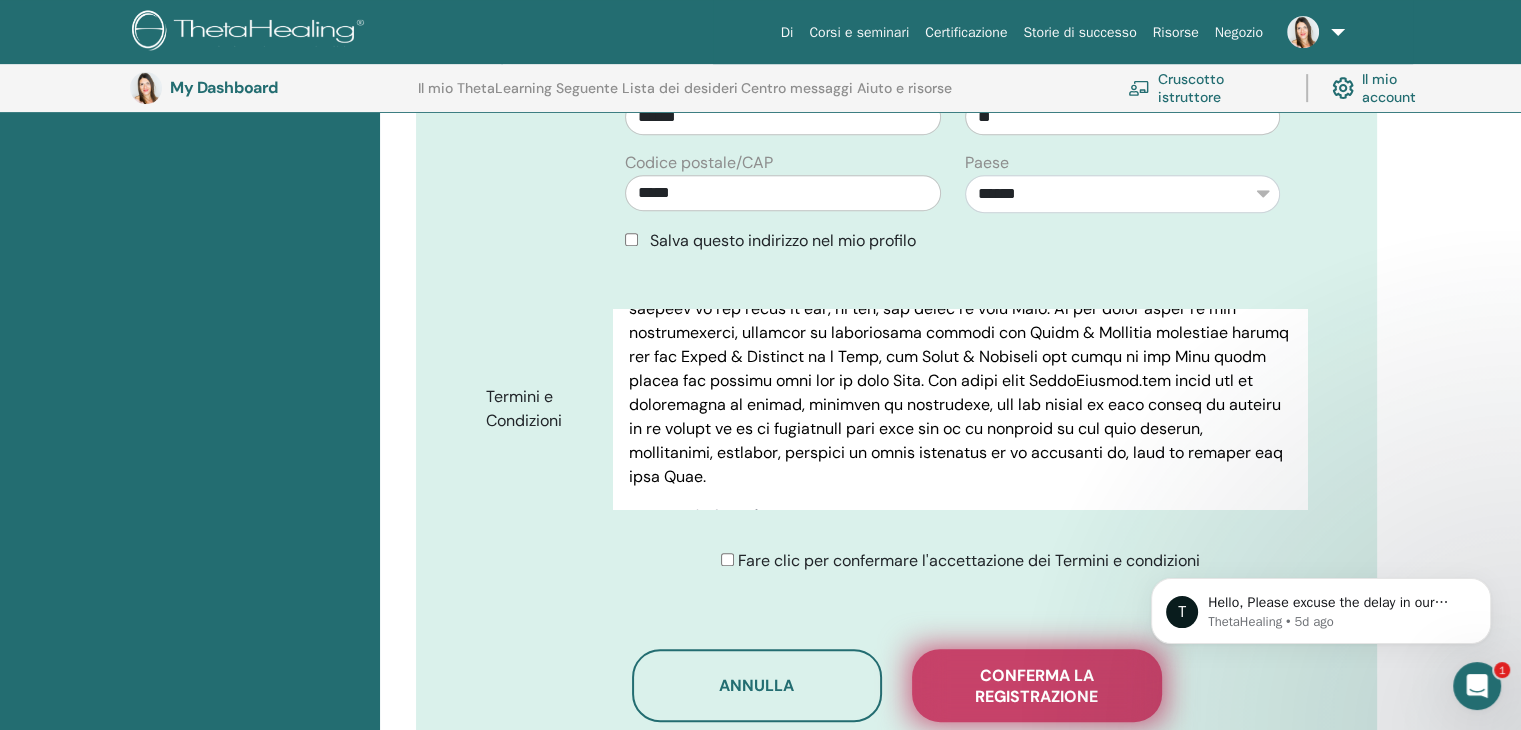 click on "Conferma la registrazione" at bounding box center (1037, 686) 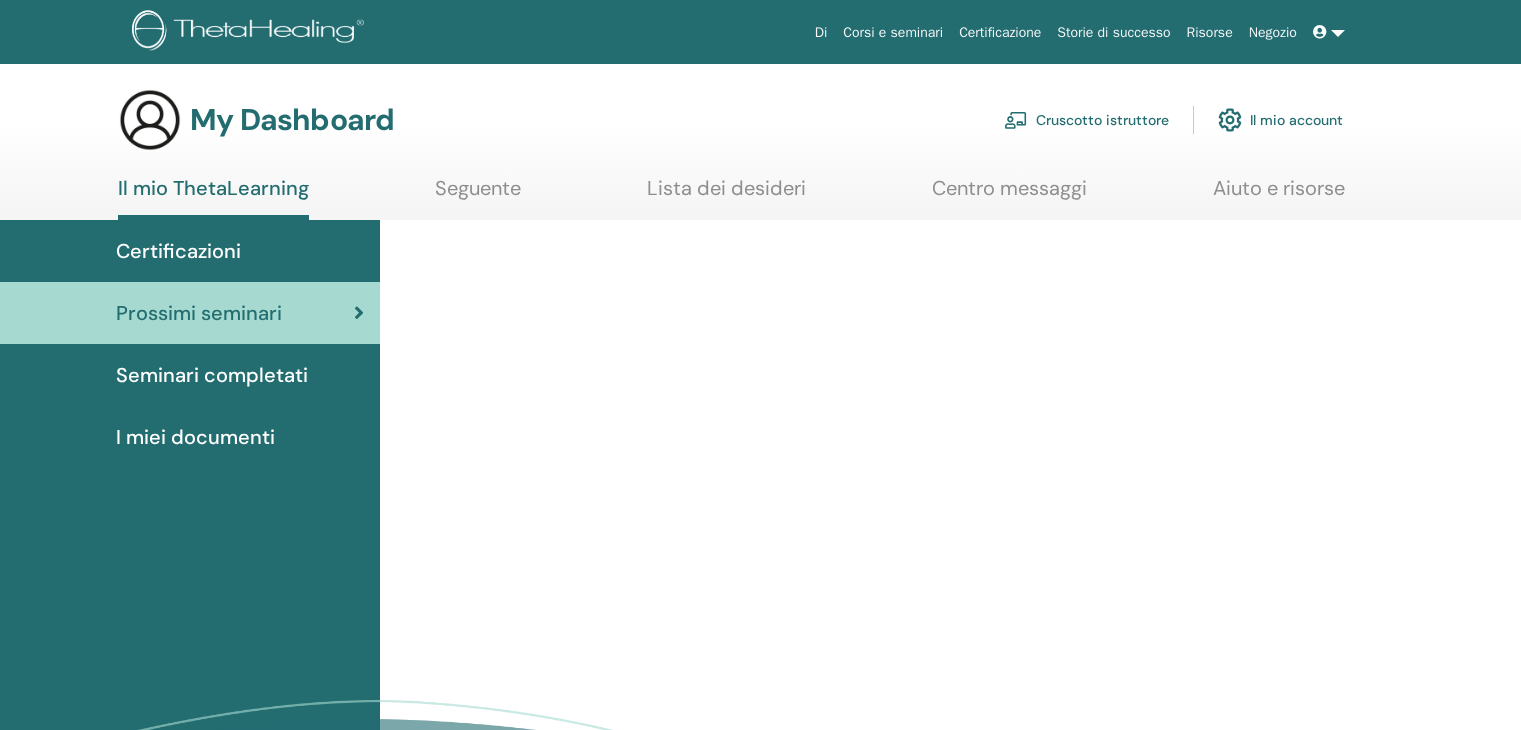 scroll, scrollTop: 0, scrollLeft: 0, axis: both 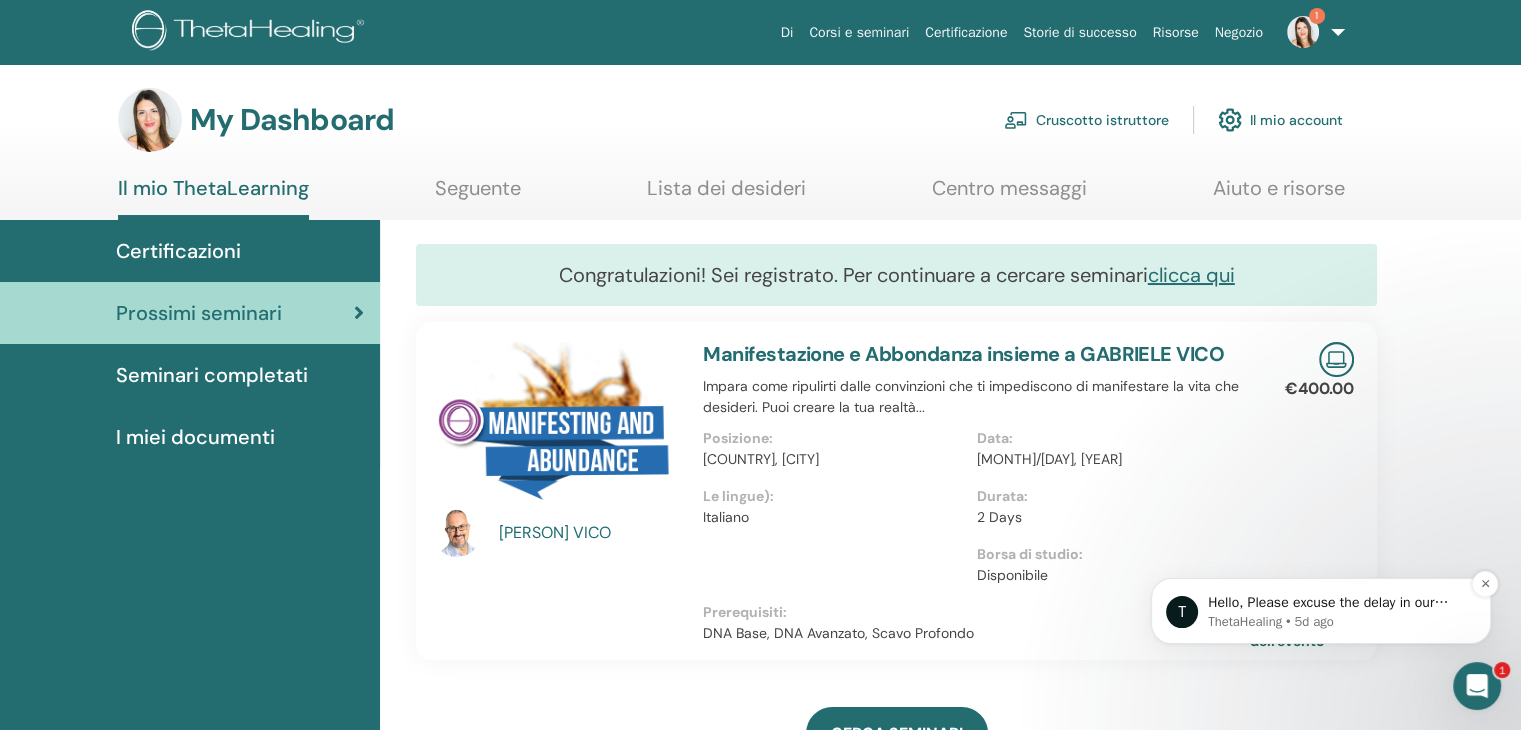 click on "ThetaHealing • 5d ago" at bounding box center [1337, 622] 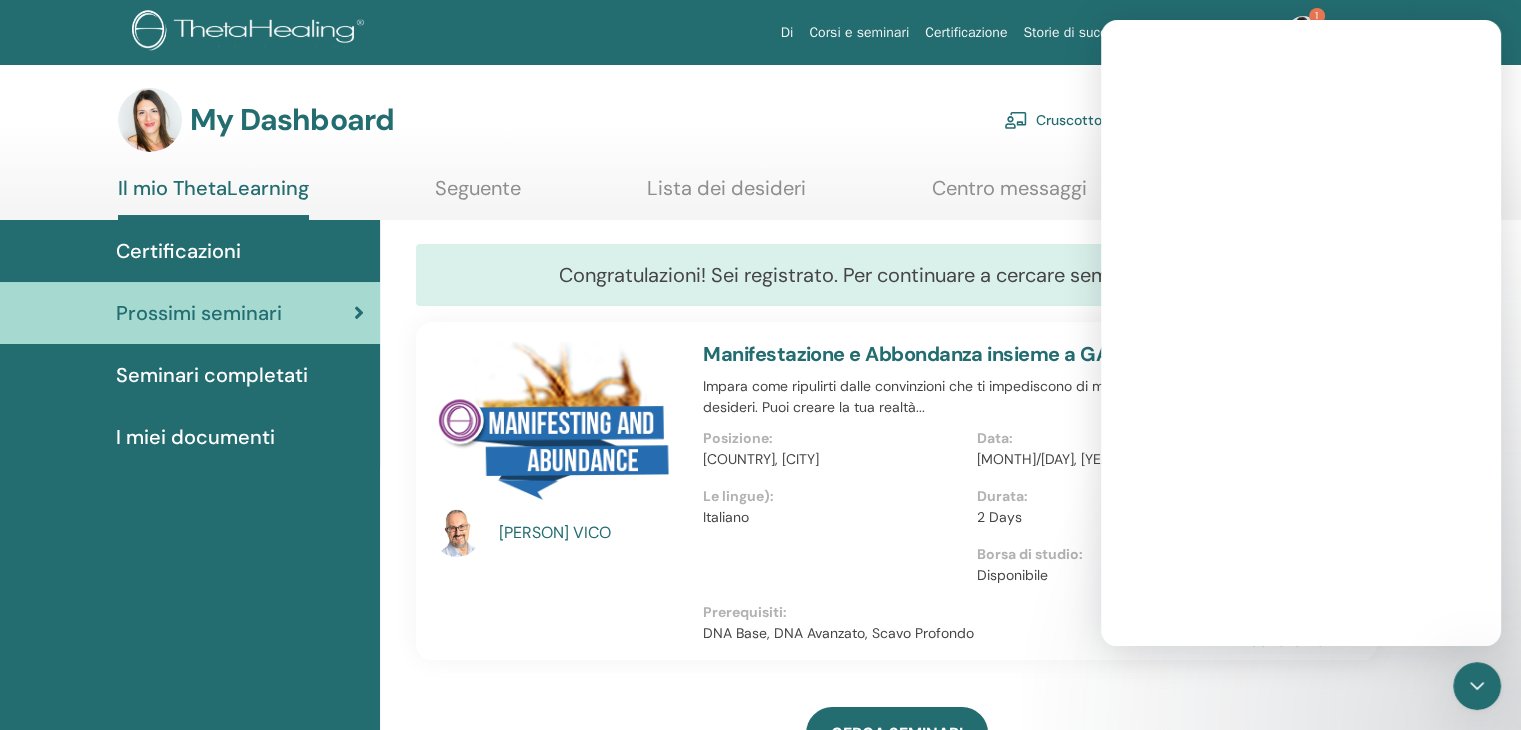 scroll, scrollTop: 0, scrollLeft: 0, axis: both 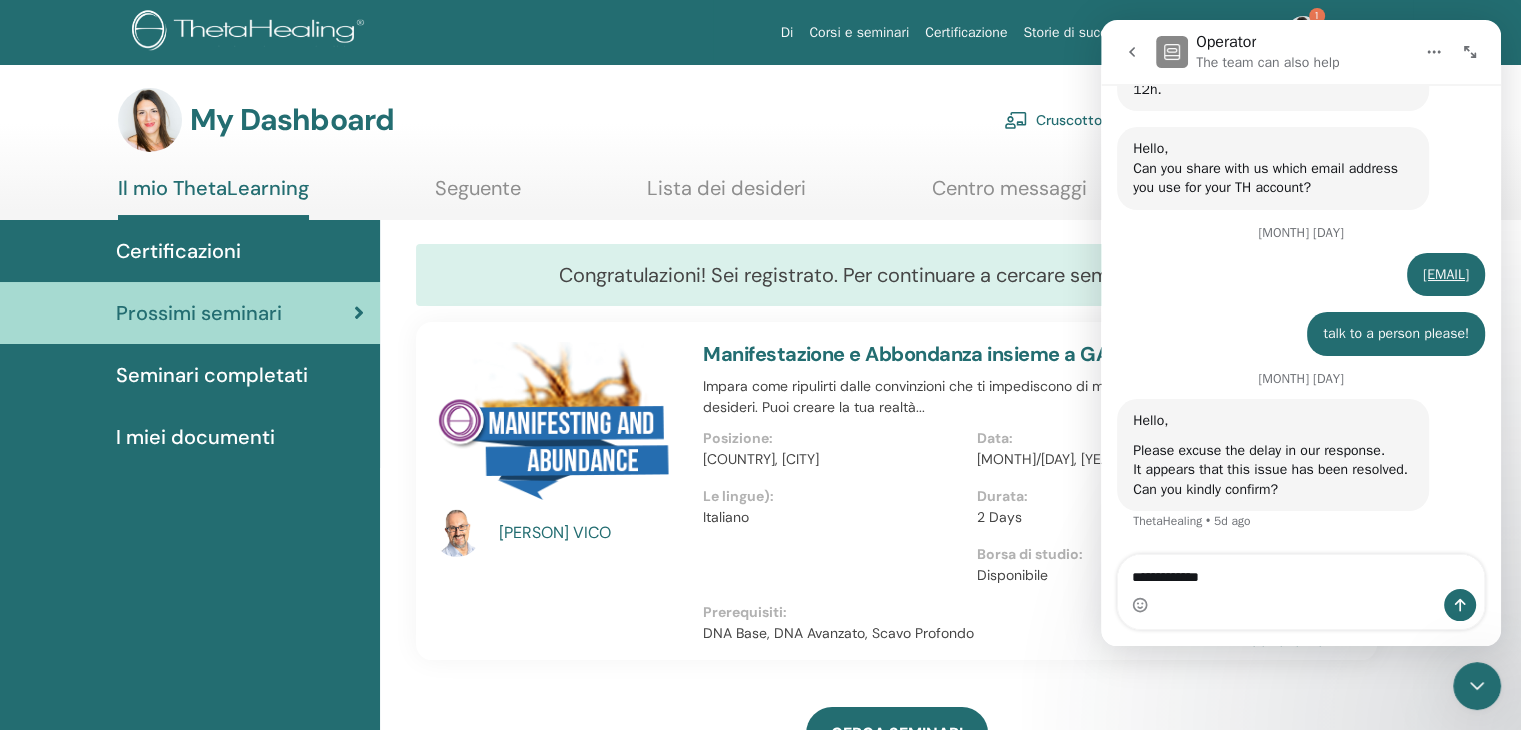 type on "**********" 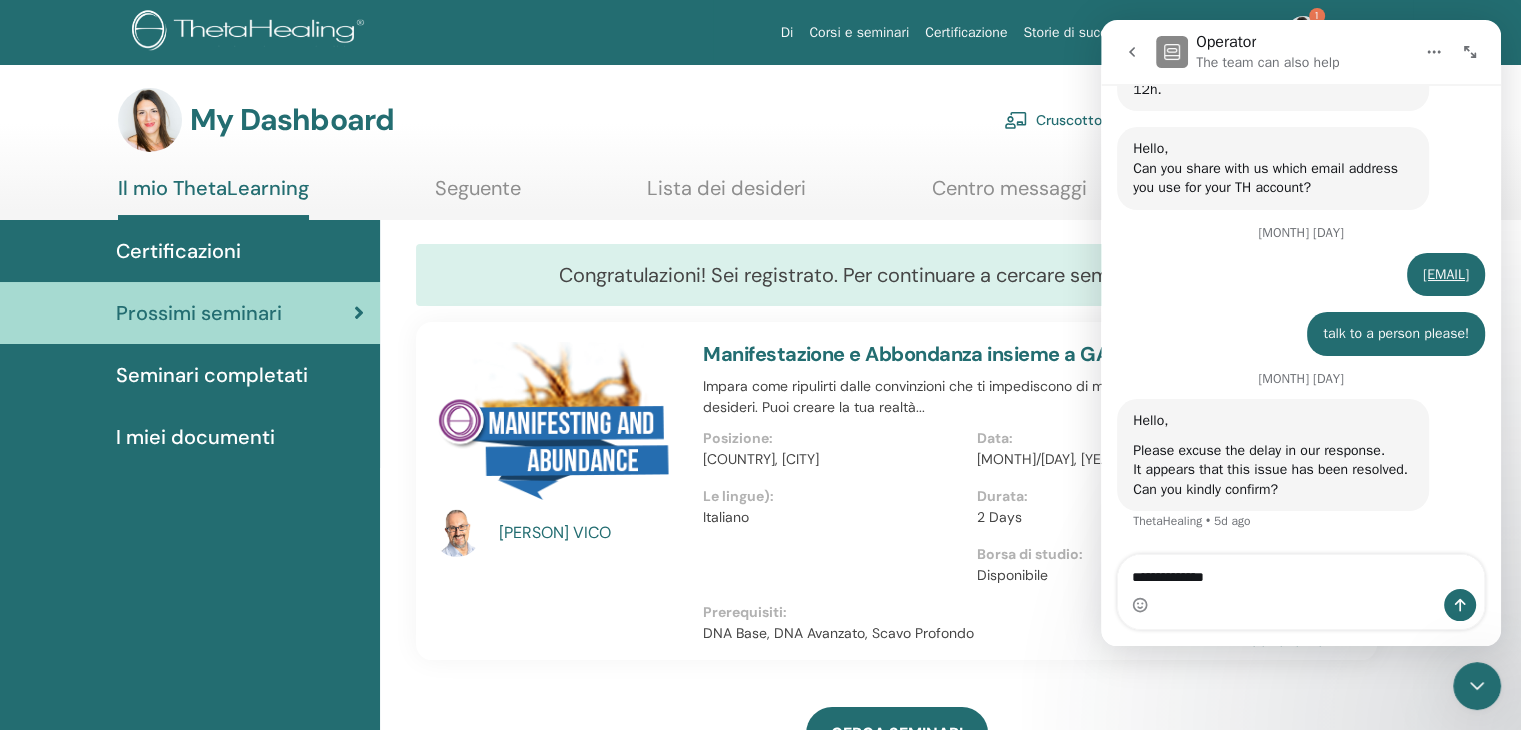 type 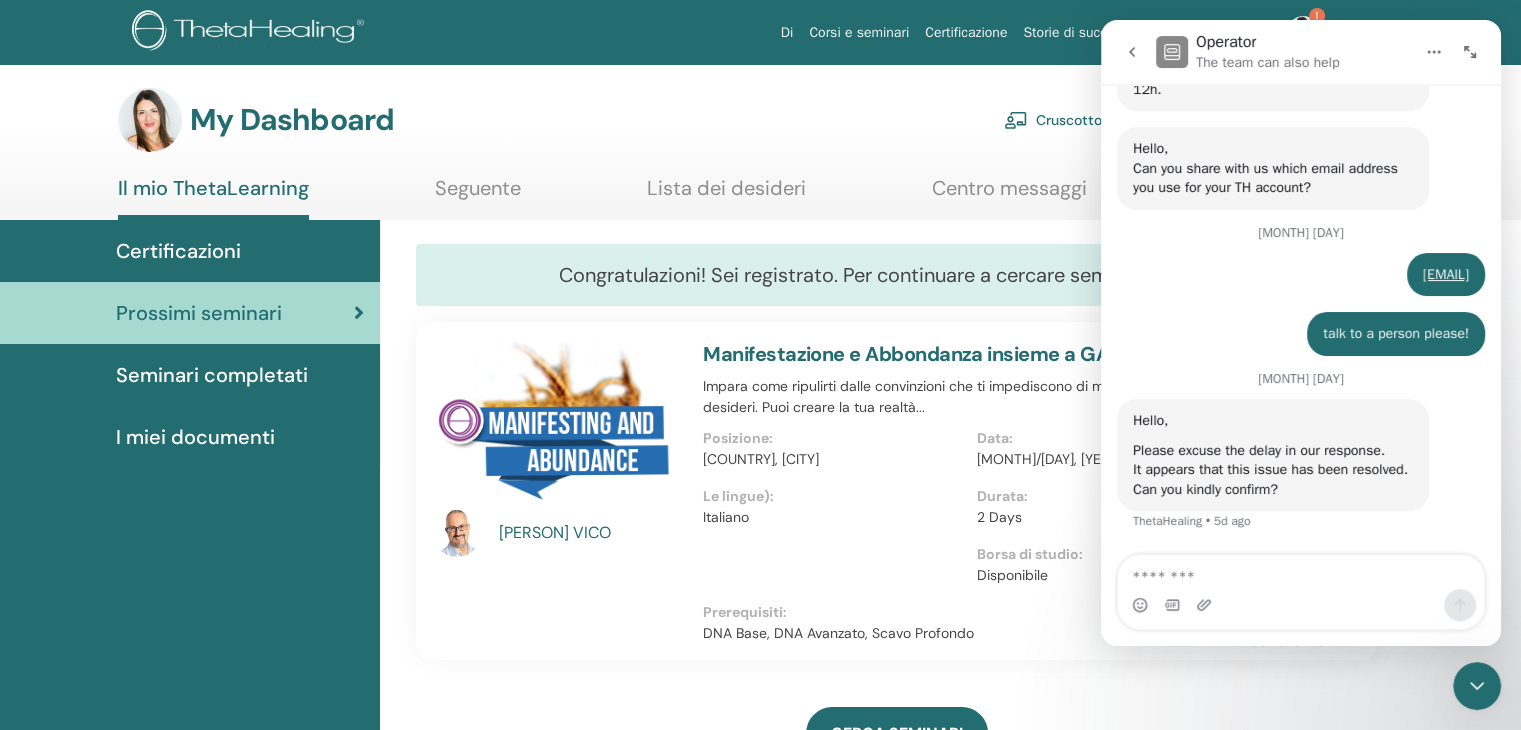 scroll, scrollTop: 1042, scrollLeft: 0, axis: vertical 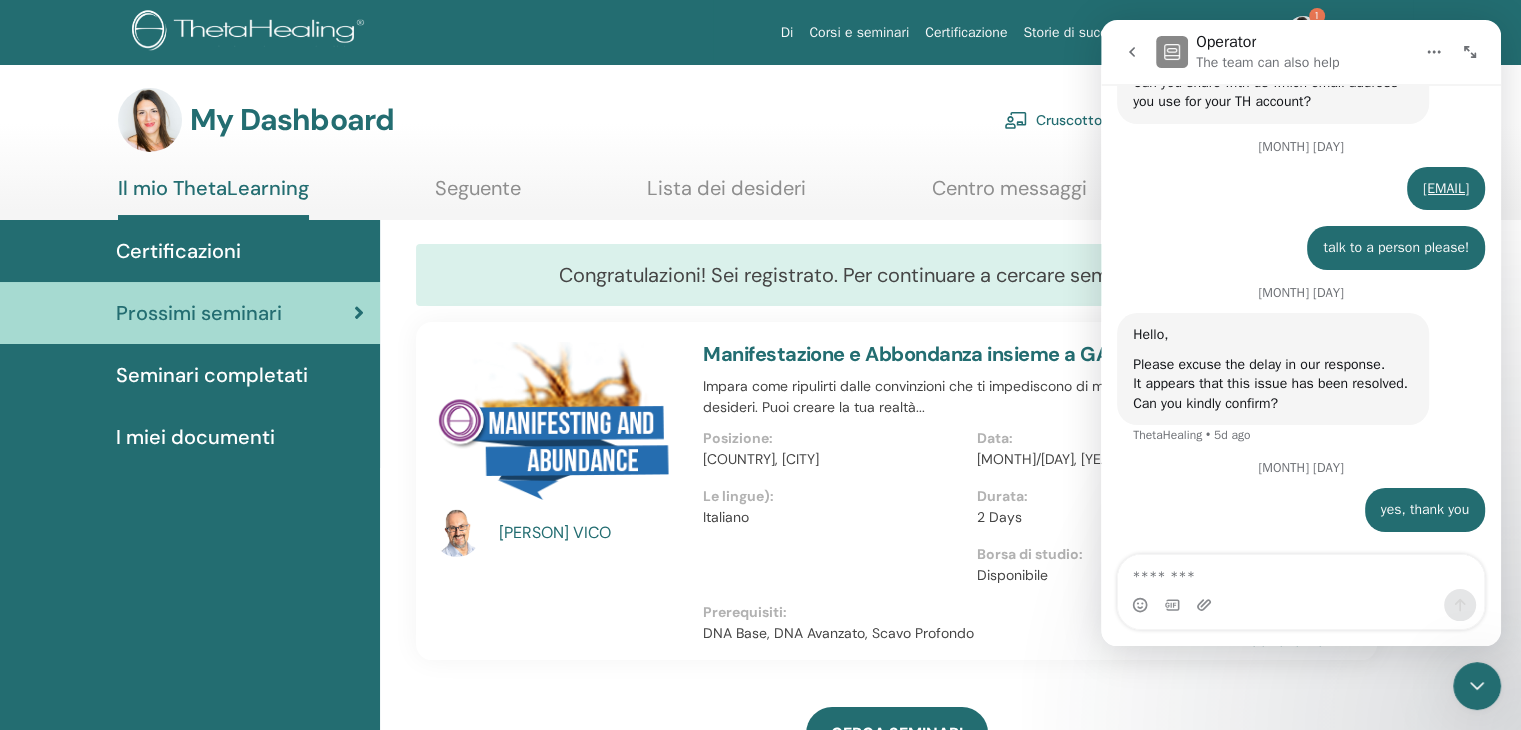 click at bounding box center [1132, 52] 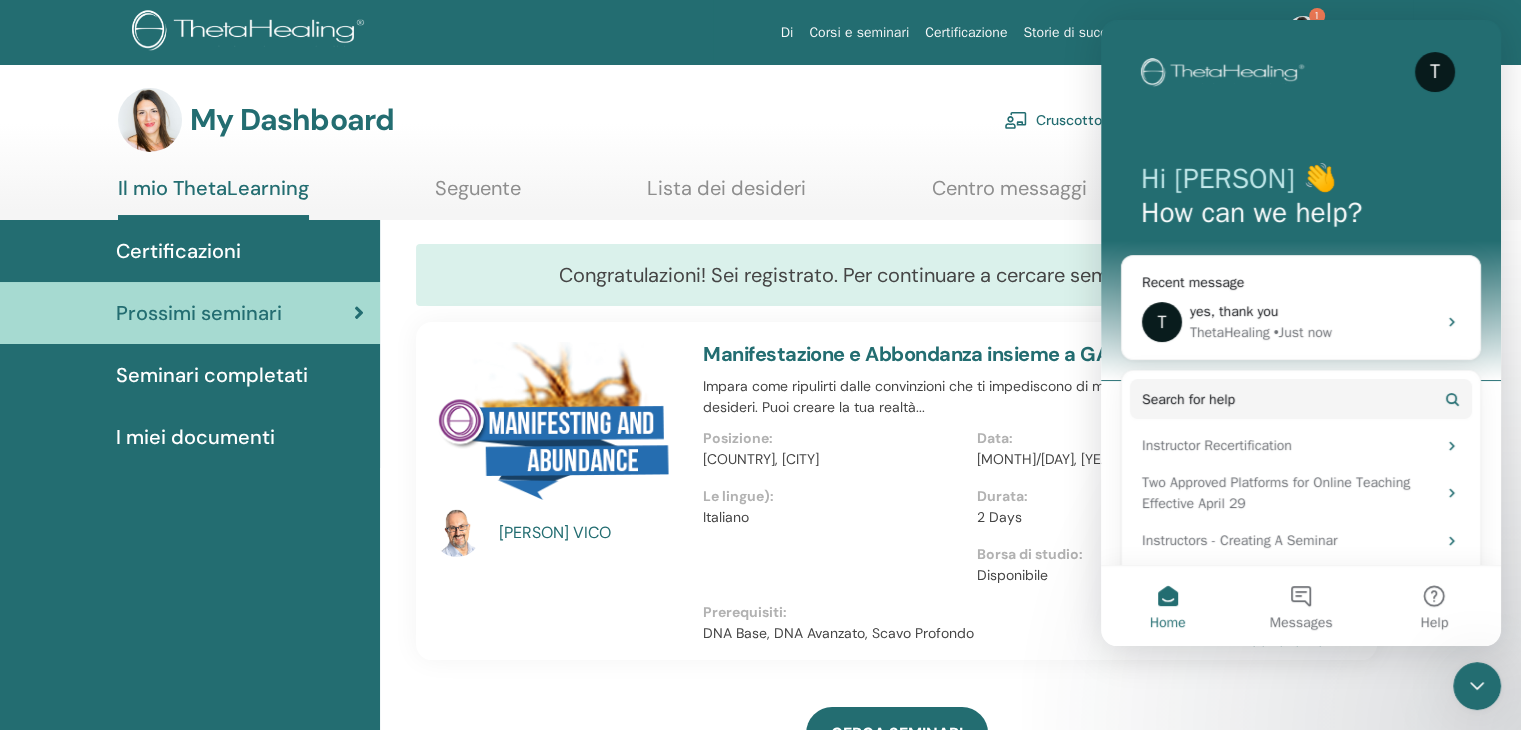 click on "My Dashboard
Cruscotto istruttore
Il mio account" at bounding box center [730, 120] 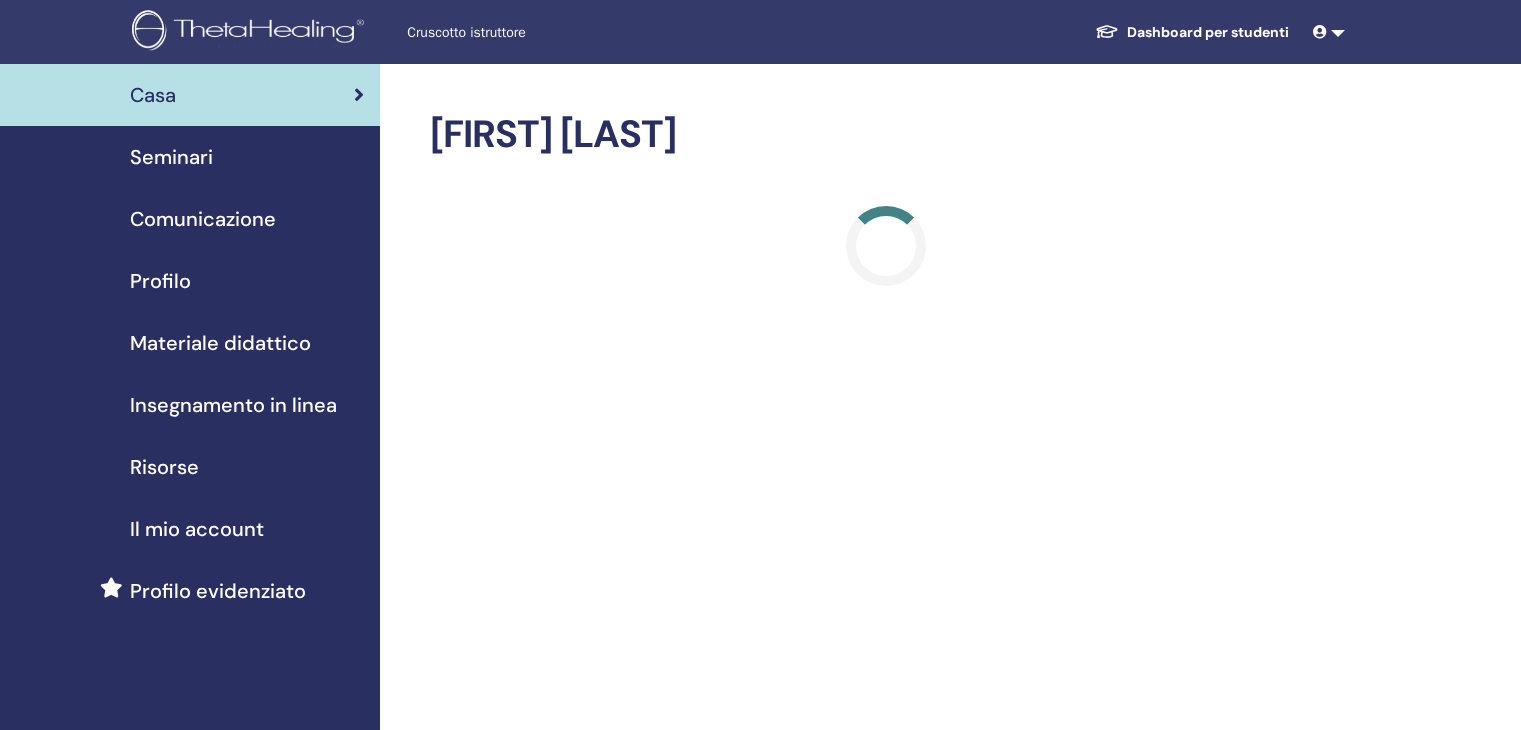 scroll, scrollTop: 0, scrollLeft: 0, axis: both 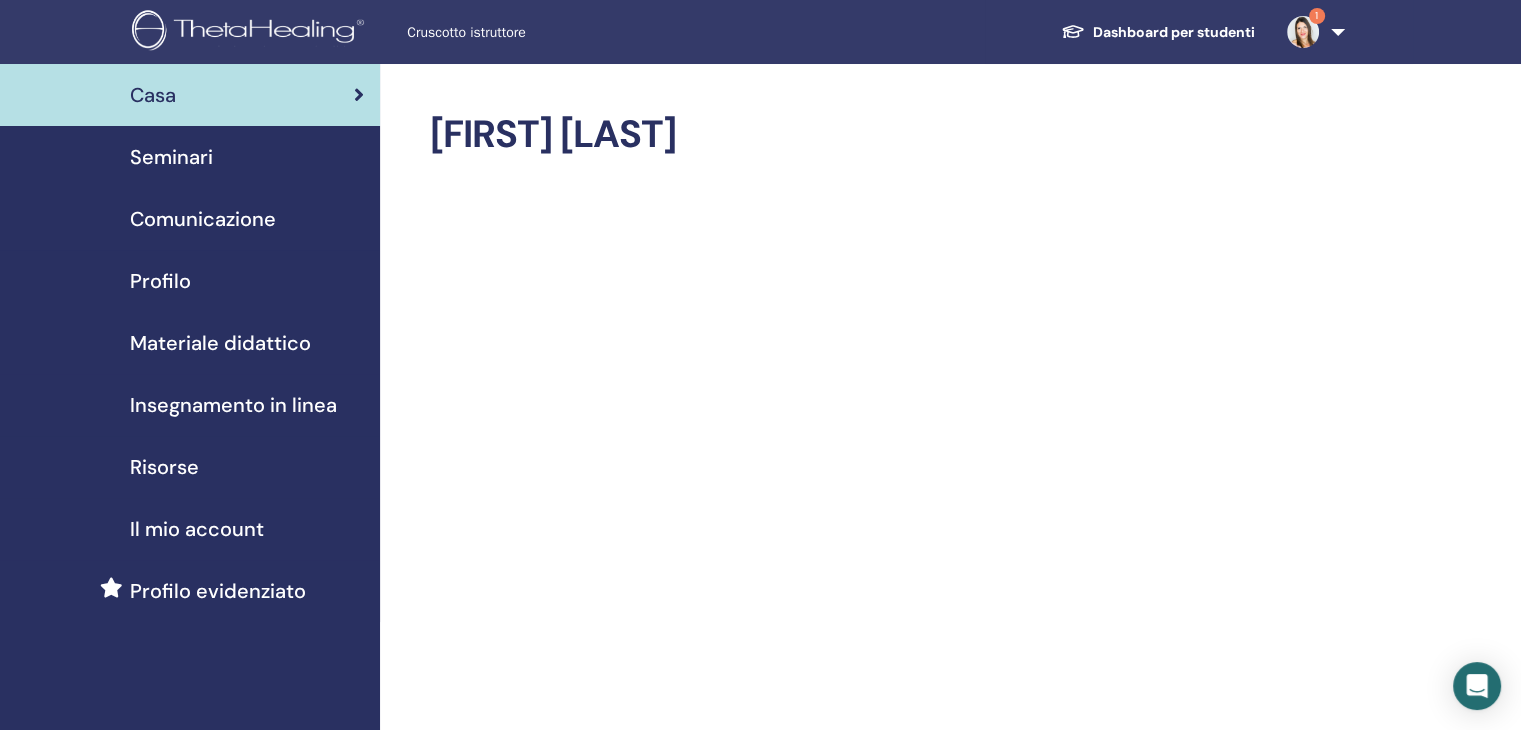 click on "Seminari" at bounding box center (171, 157) 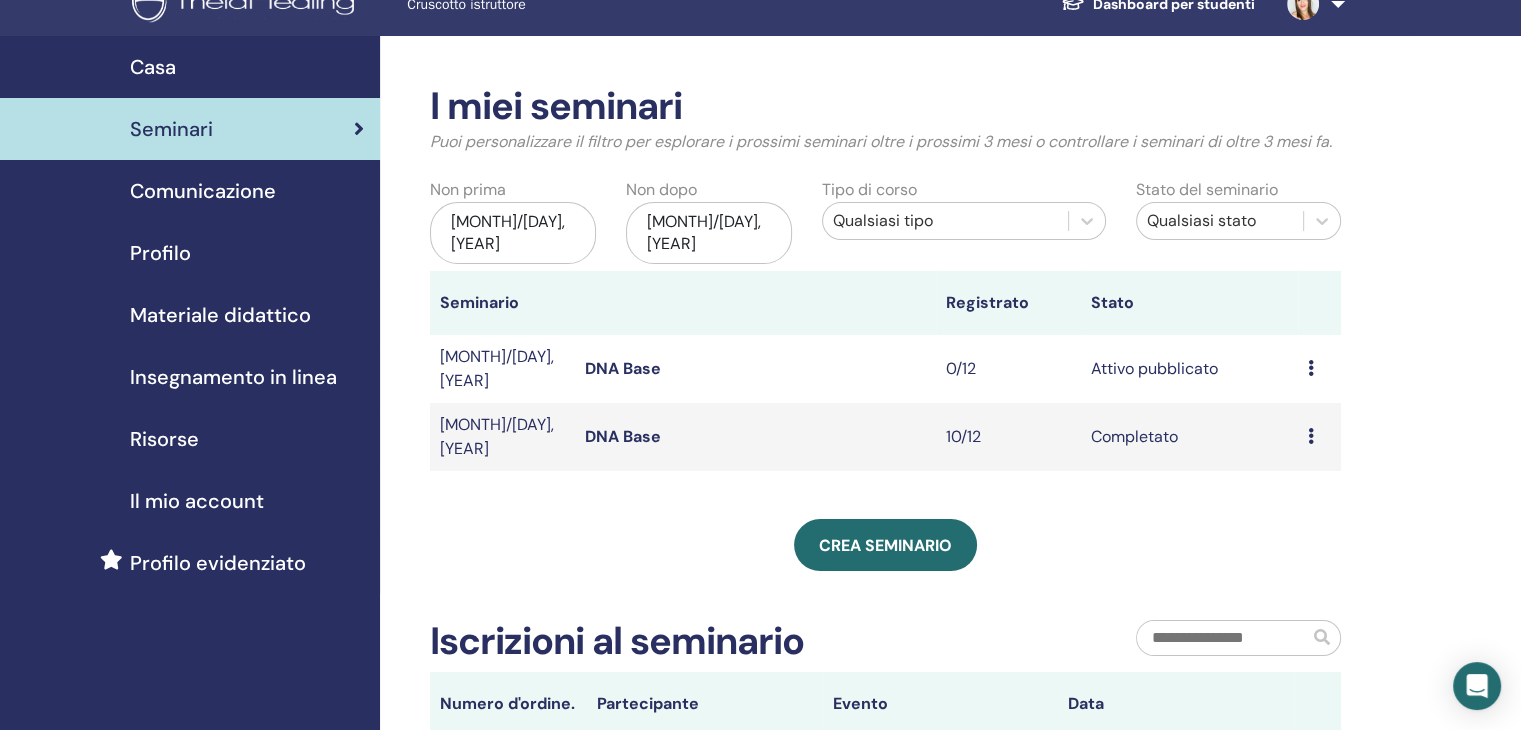 scroll, scrollTop: 0, scrollLeft: 0, axis: both 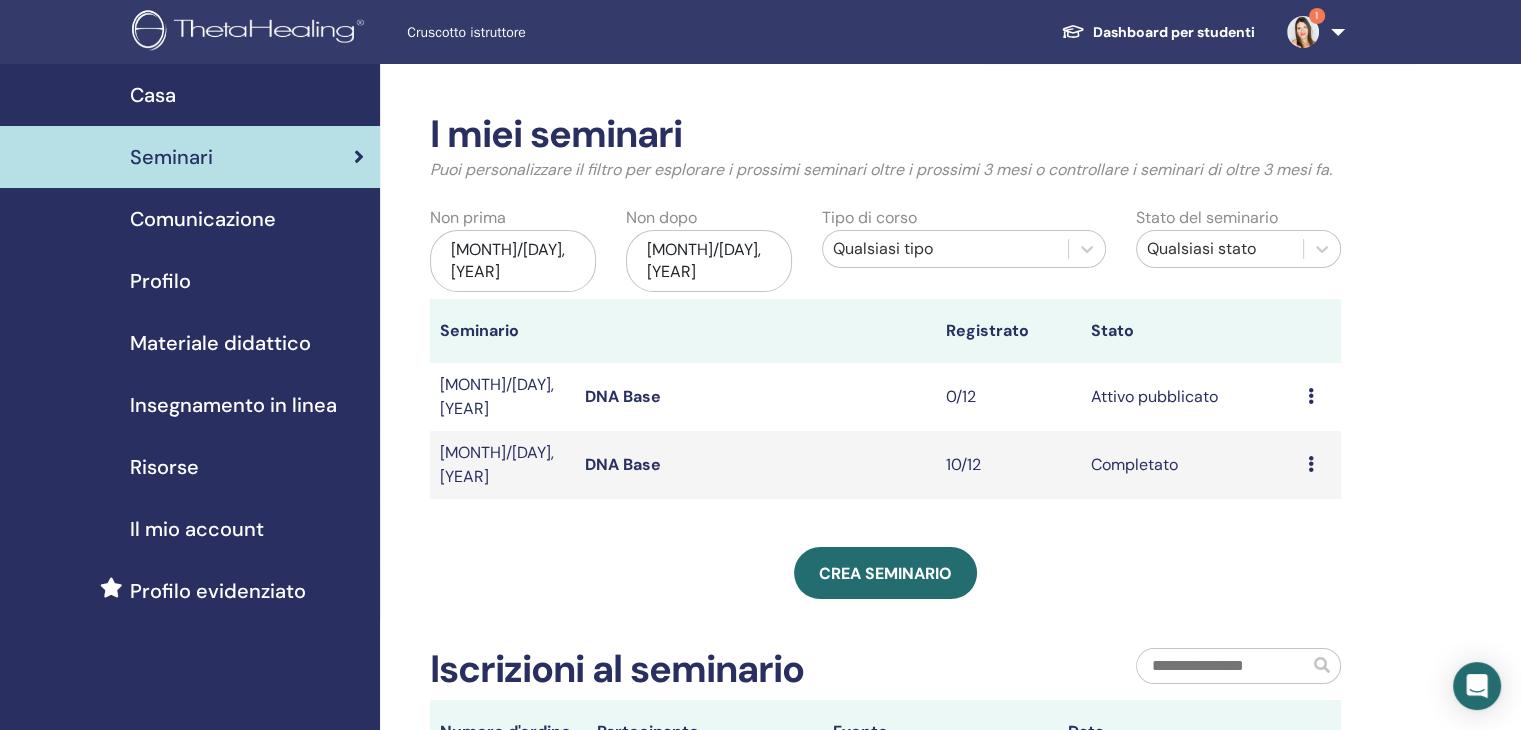 click at bounding box center [1303, 32] 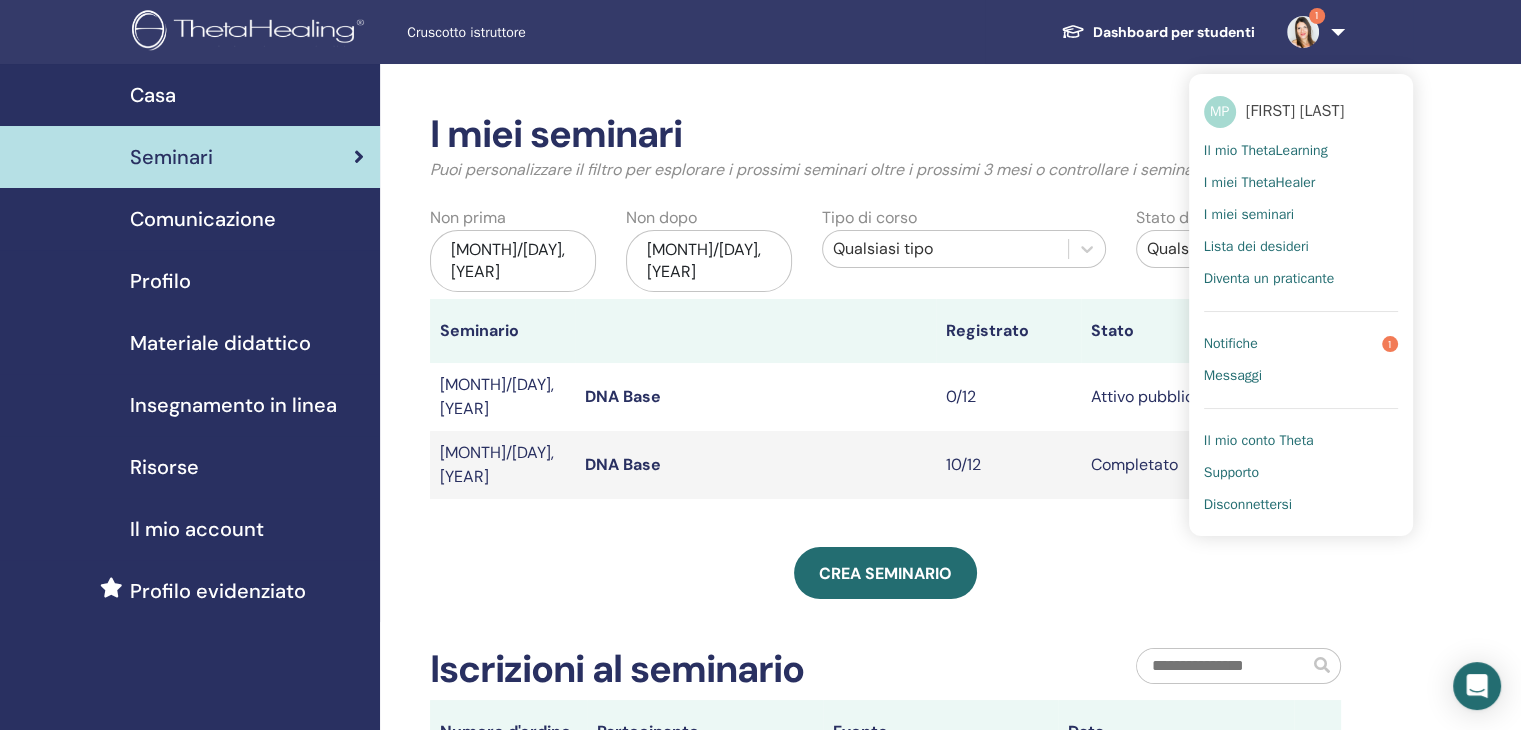click on "Notifiche 1" at bounding box center (1301, 344) 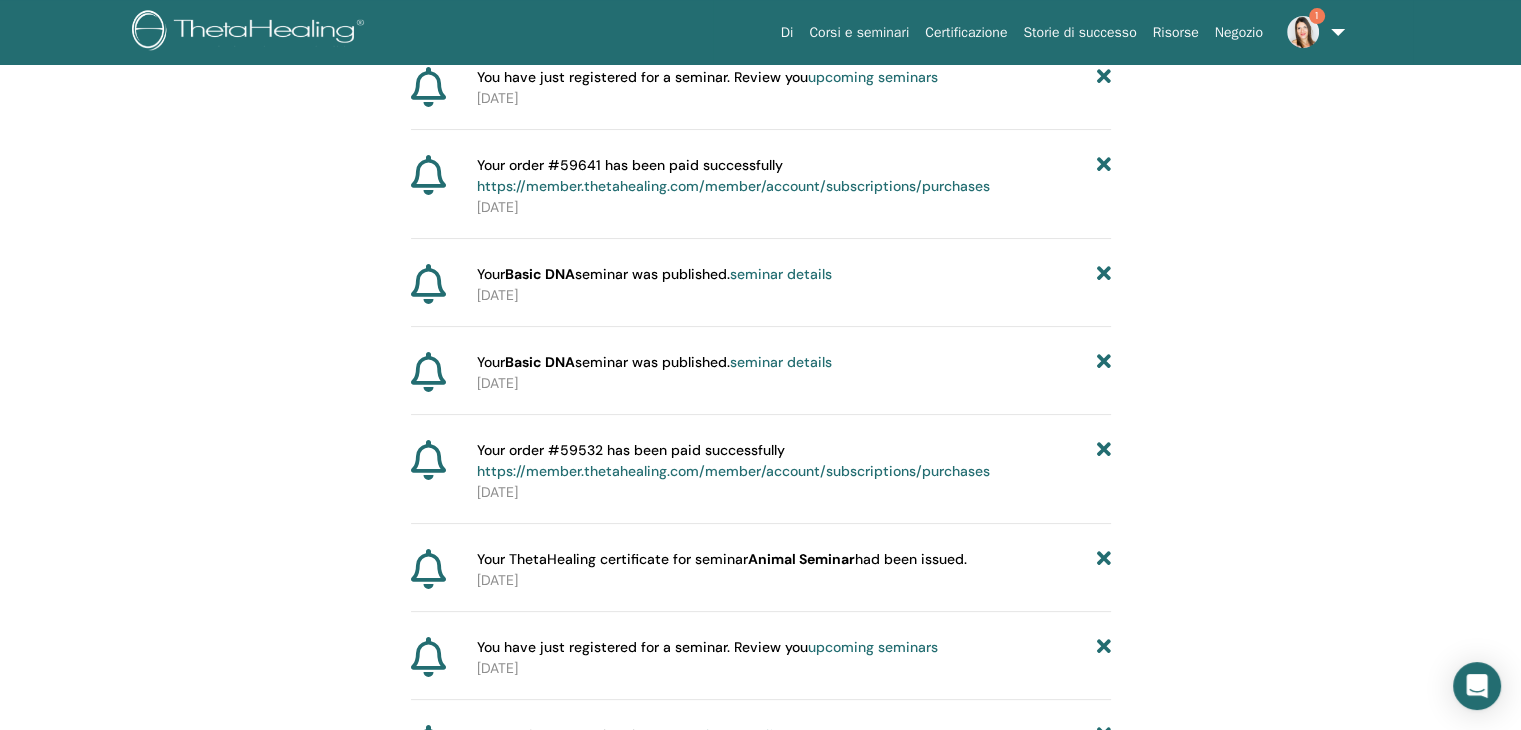 scroll, scrollTop: 0, scrollLeft: 0, axis: both 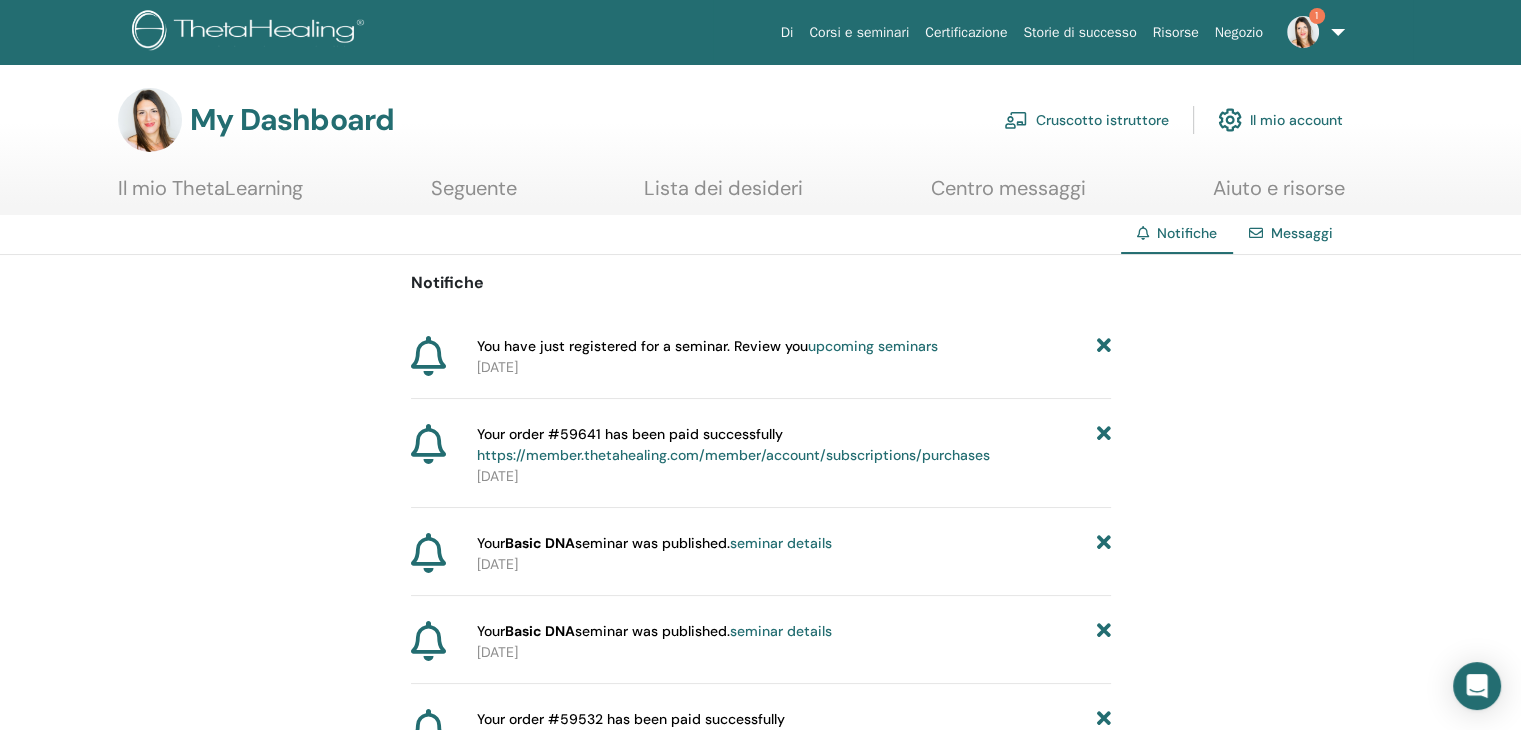 click at bounding box center (1303, 32) 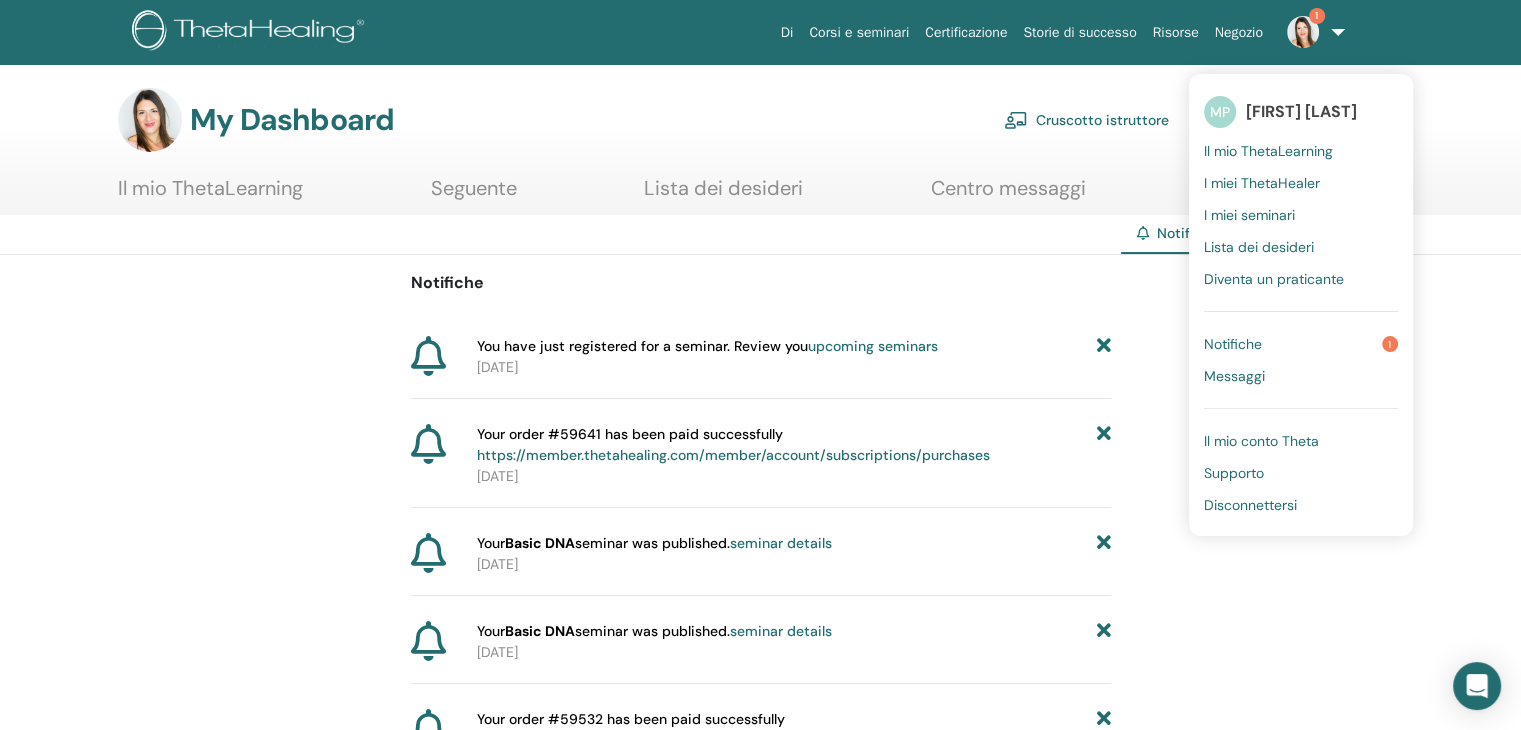 click on "You have just registered for a seminar. Review you  upcoming seminars" at bounding box center (707, 346) 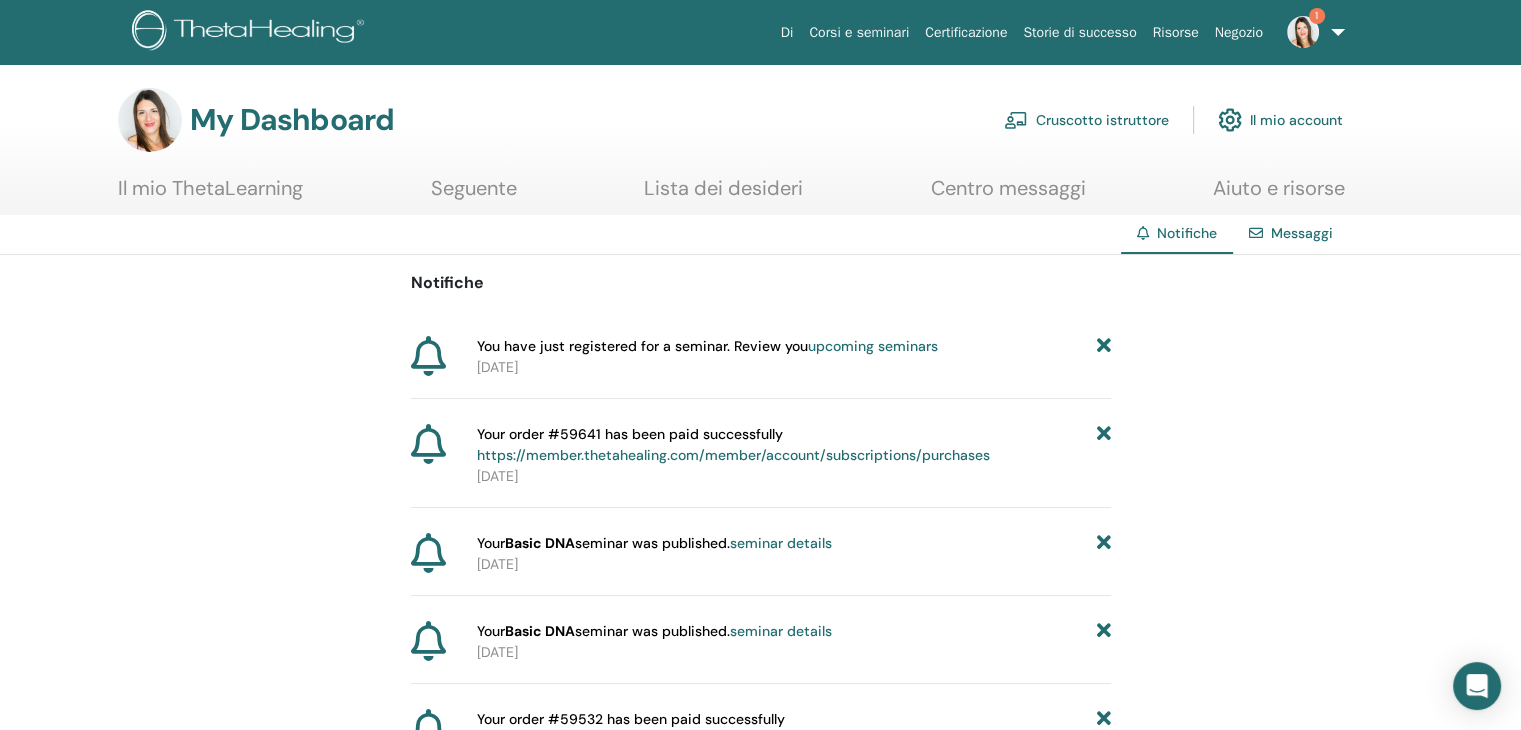 click on "upcoming seminars" at bounding box center [873, 346] 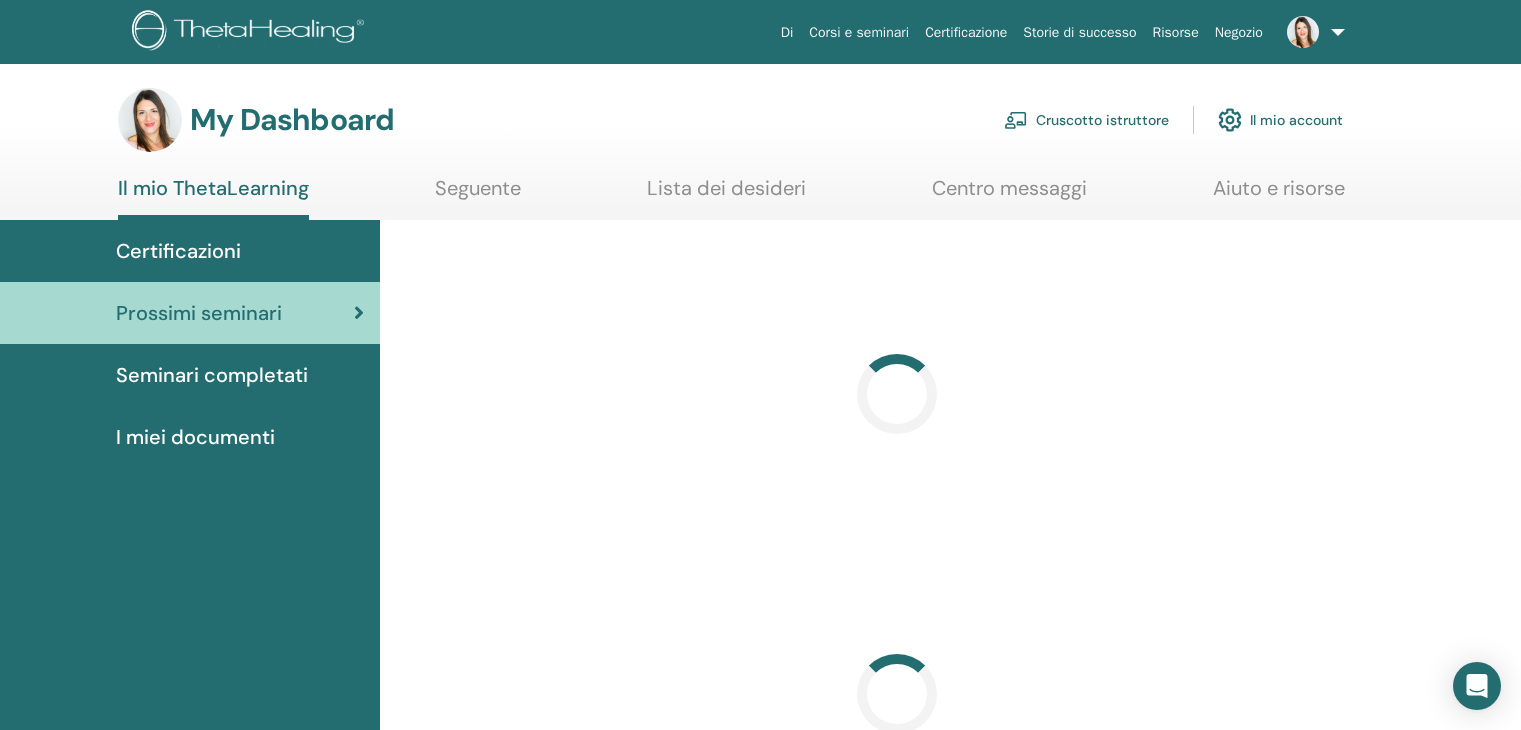 scroll, scrollTop: 0, scrollLeft: 0, axis: both 